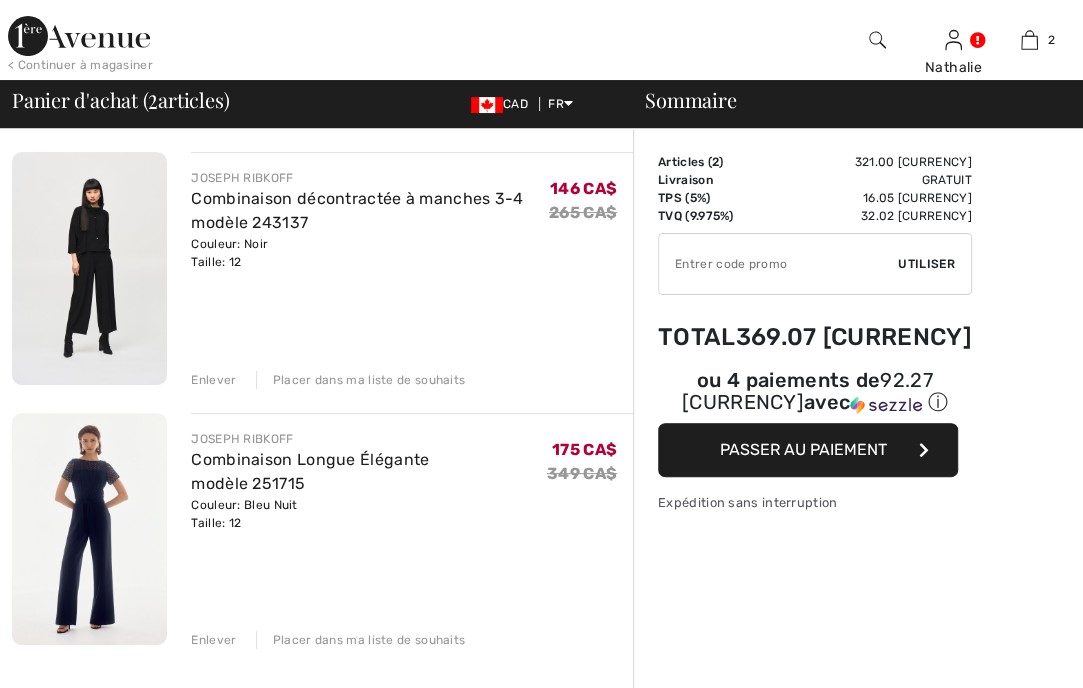 scroll, scrollTop: 200, scrollLeft: 0, axis: vertical 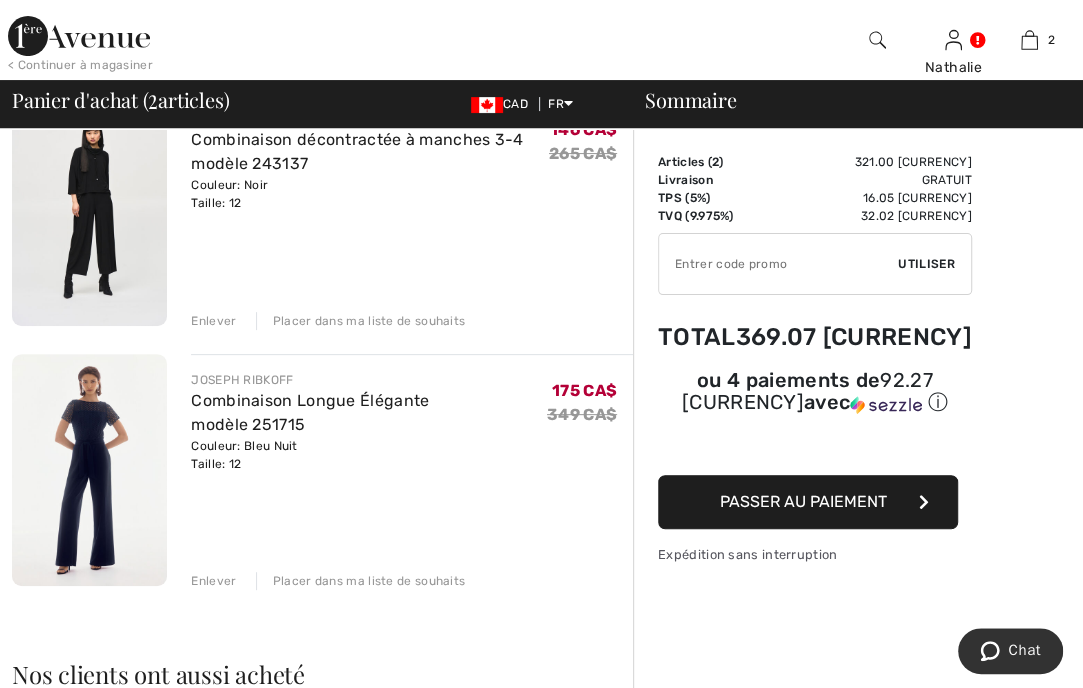click at bounding box center (89, 470) 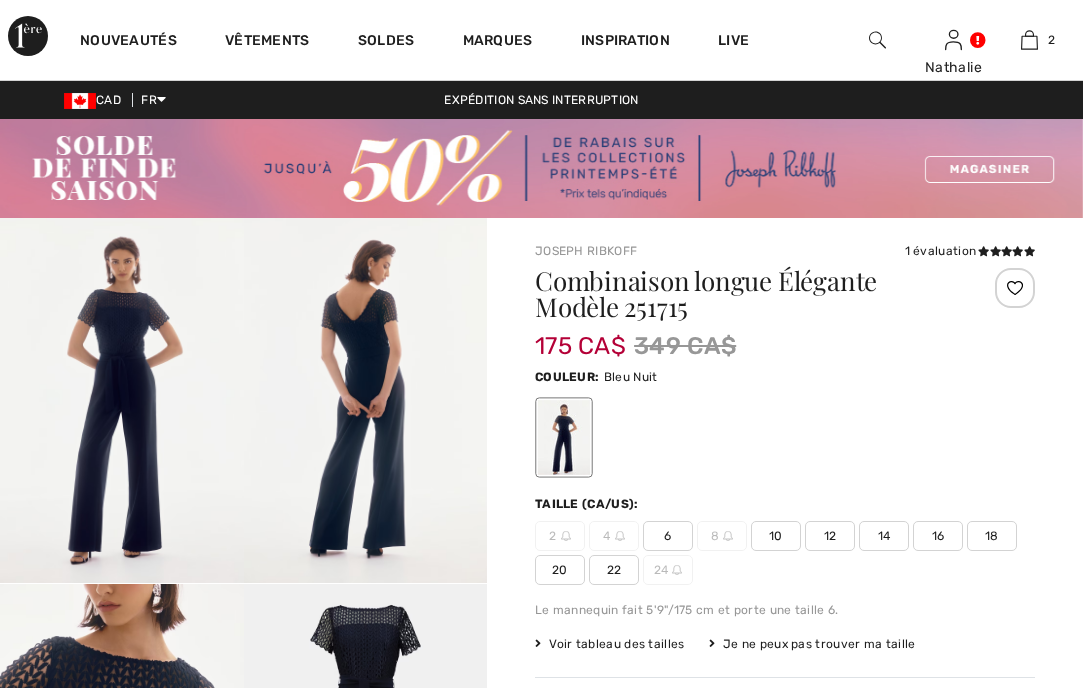 scroll, scrollTop: 0, scrollLeft: 0, axis: both 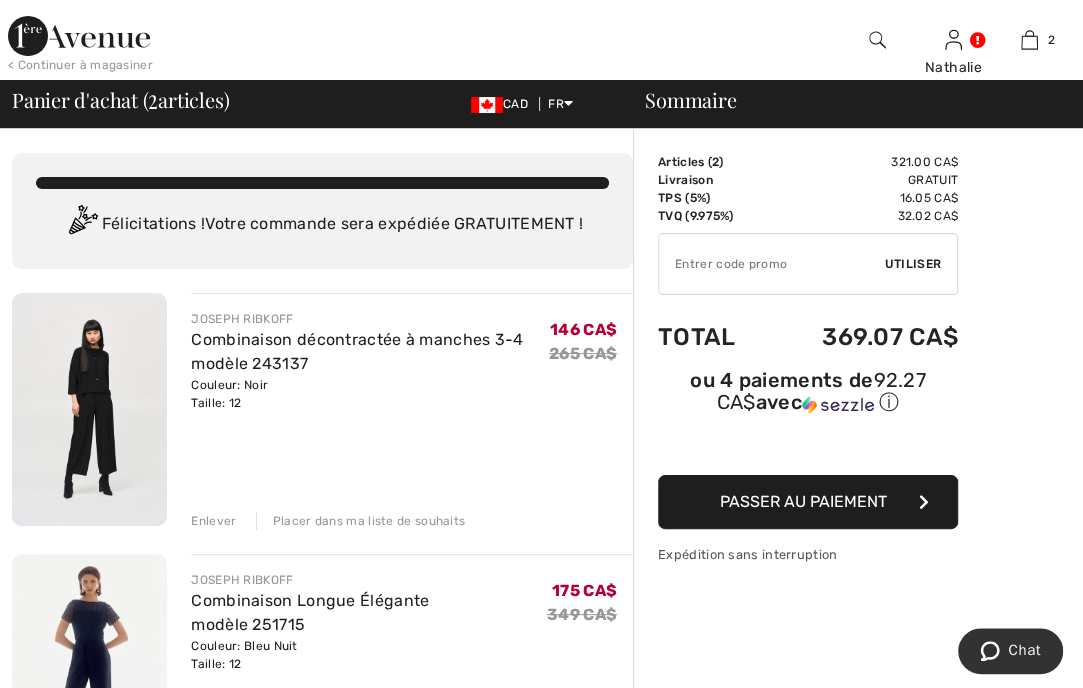 click on "Enlever" at bounding box center (213, 521) 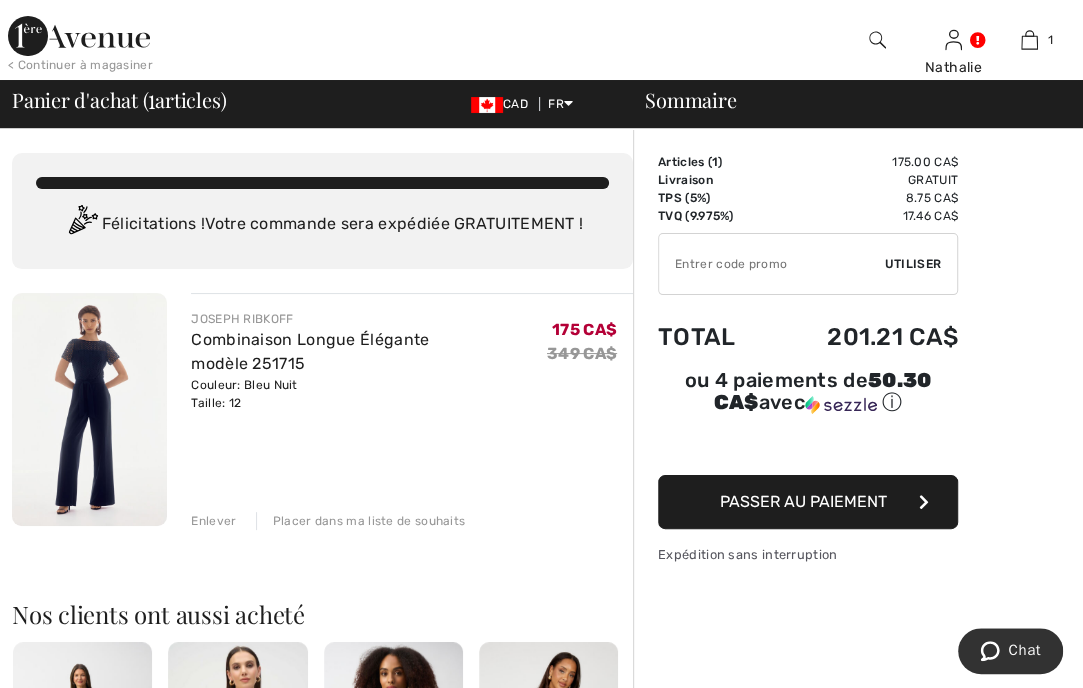click on "Passer au paiement" at bounding box center (808, 502) 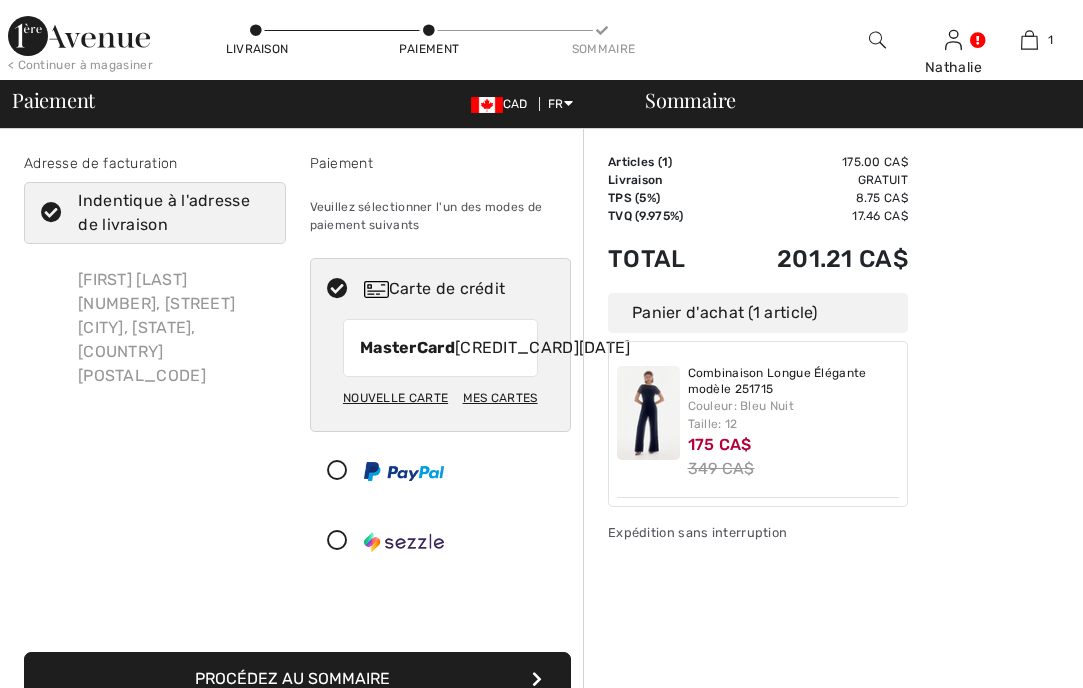 scroll, scrollTop: 0, scrollLeft: 0, axis: both 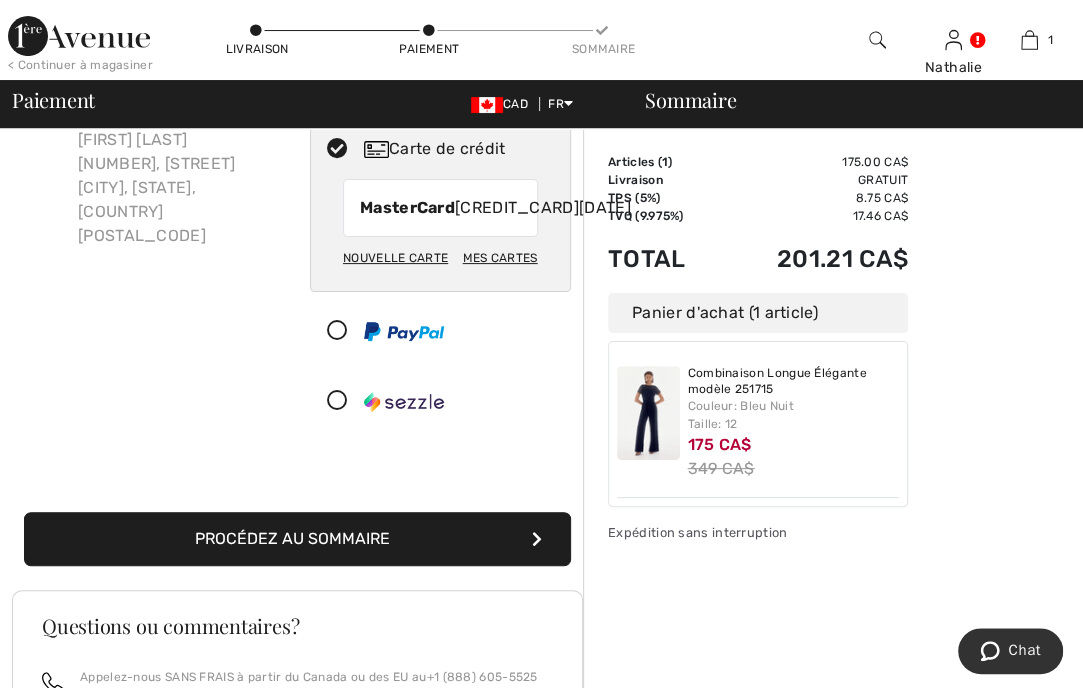 click on "Procédez au sommaire" at bounding box center [297, 539] 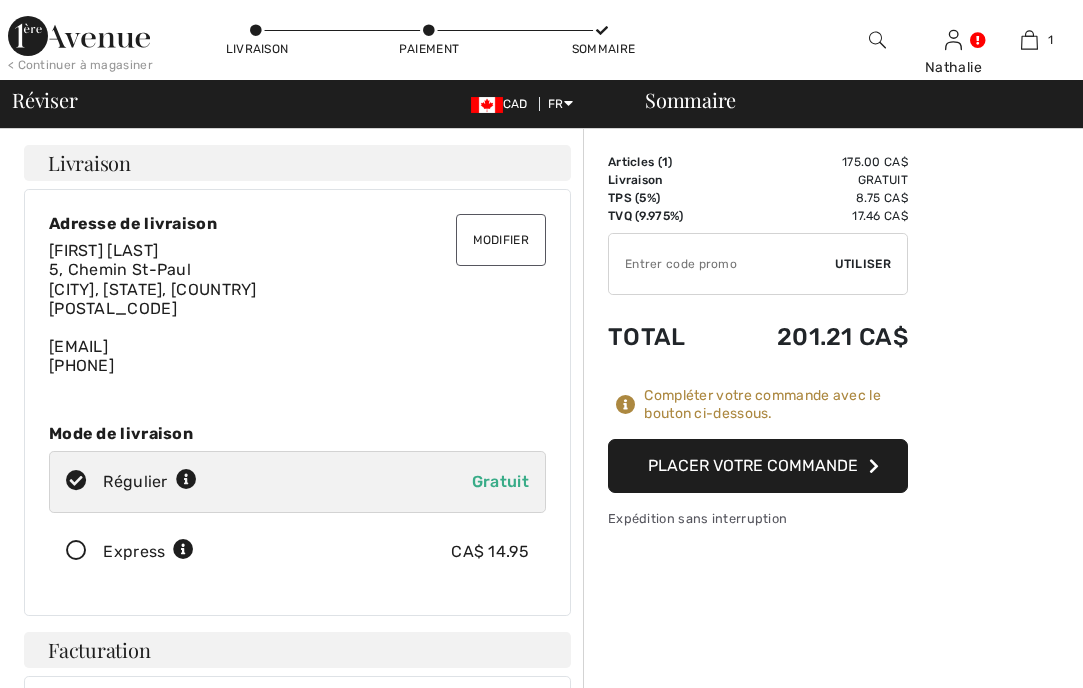 scroll, scrollTop: 0, scrollLeft: 0, axis: both 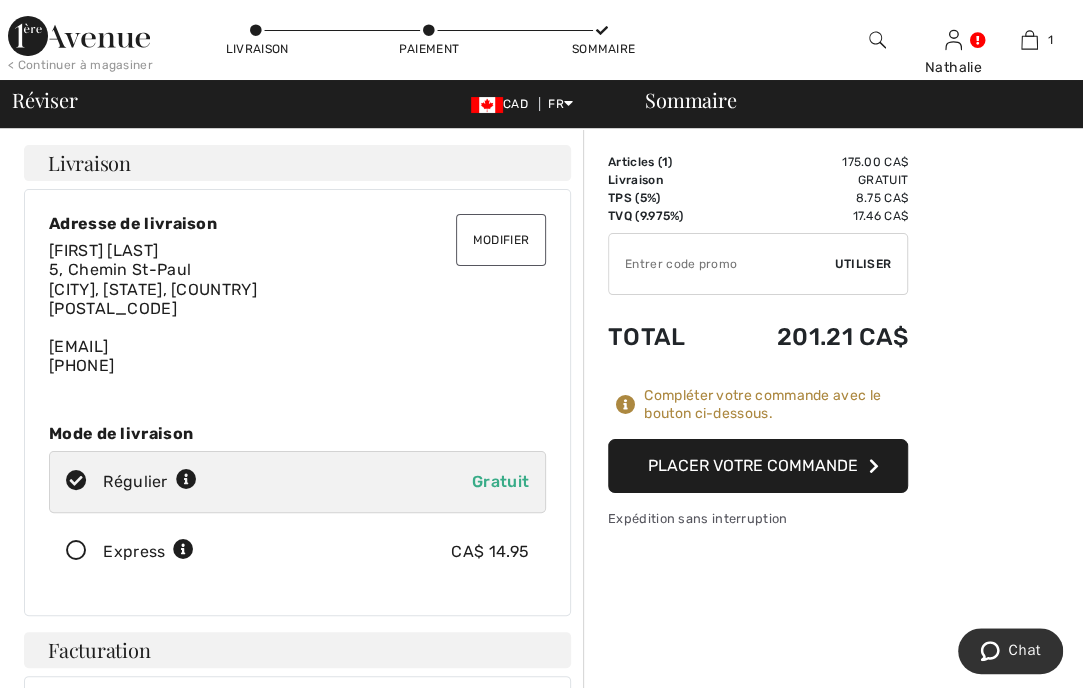 click at bounding box center [76, 551] 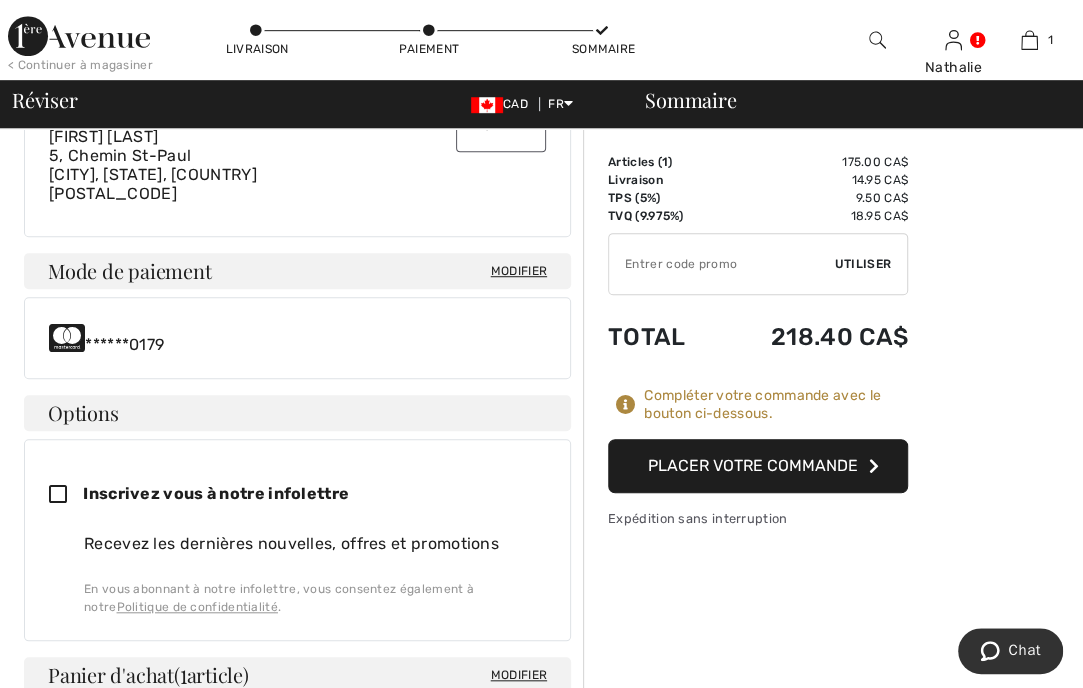 scroll, scrollTop: 600, scrollLeft: 0, axis: vertical 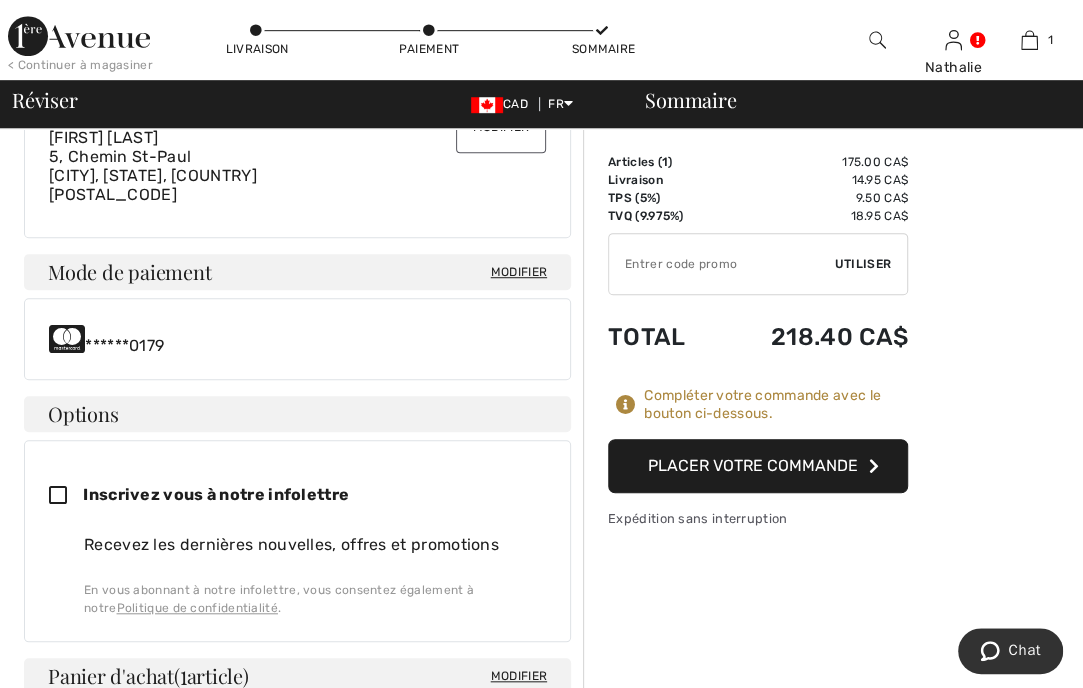 click on "Placer votre commande" at bounding box center [758, 466] 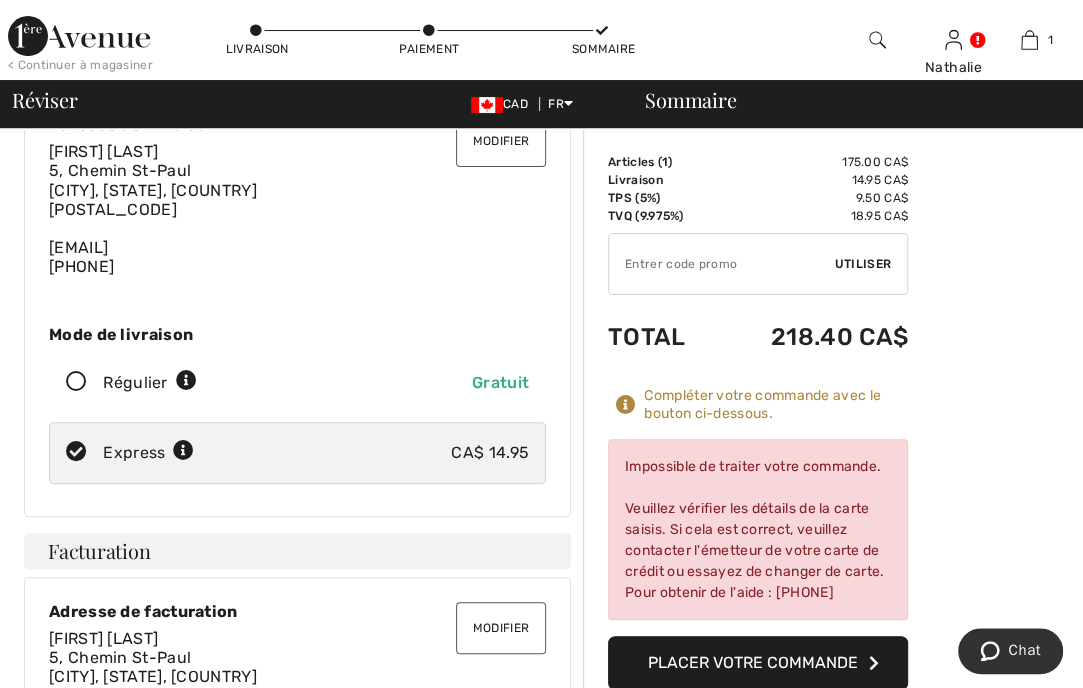 scroll, scrollTop: 0, scrollLeft: 0, axis: both 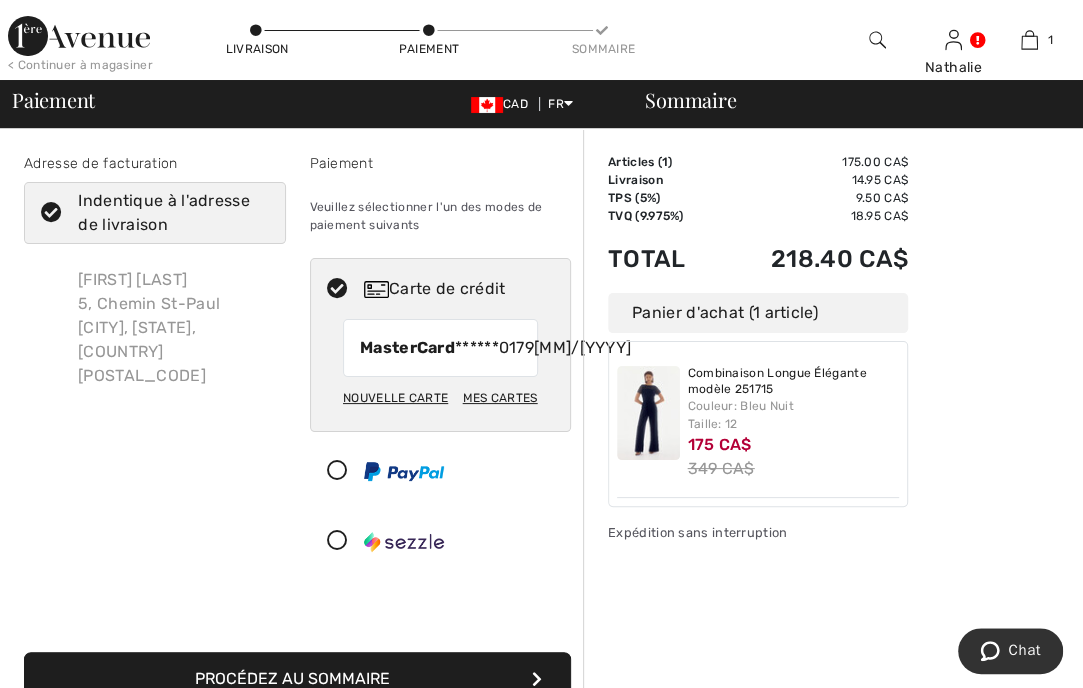 click on "Nouvelle carte" at bounding box center [395, 398] 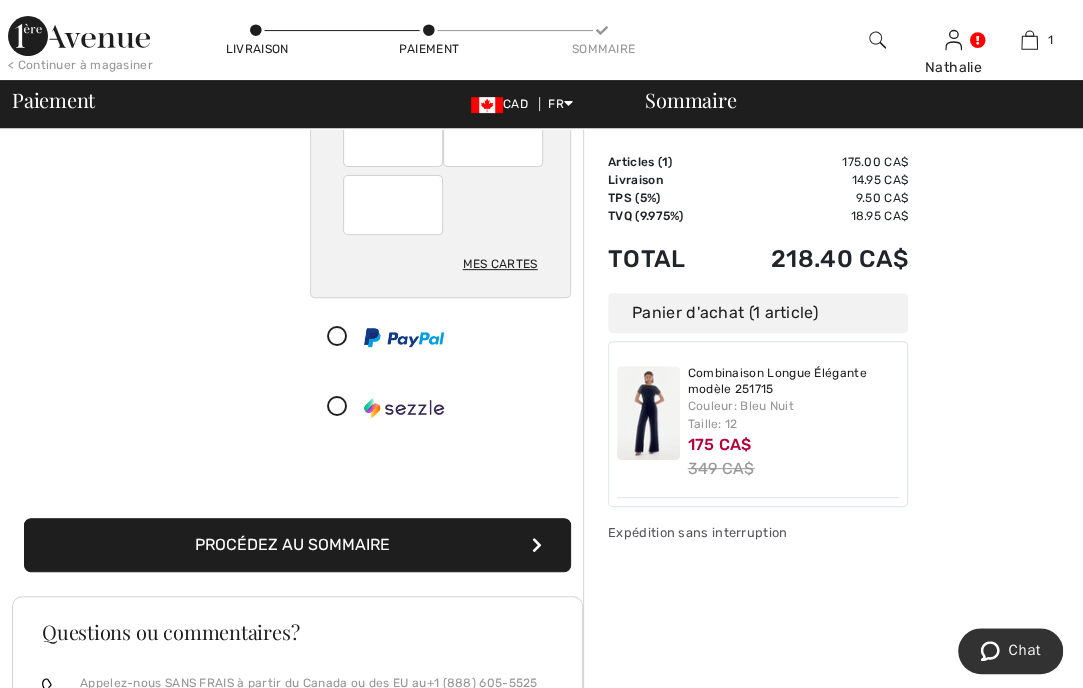 scroll, scrollTop: 300, scrollLeft: 0, axis: vertical 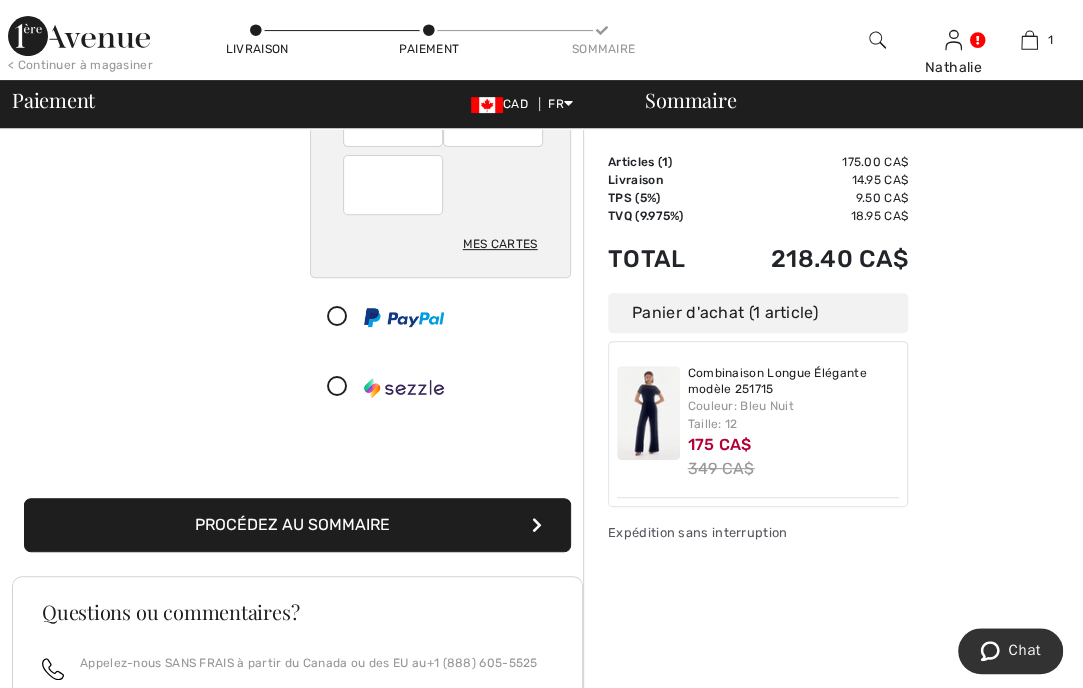 click on "Procédez au sommaire" at bounding box center (297, 525) 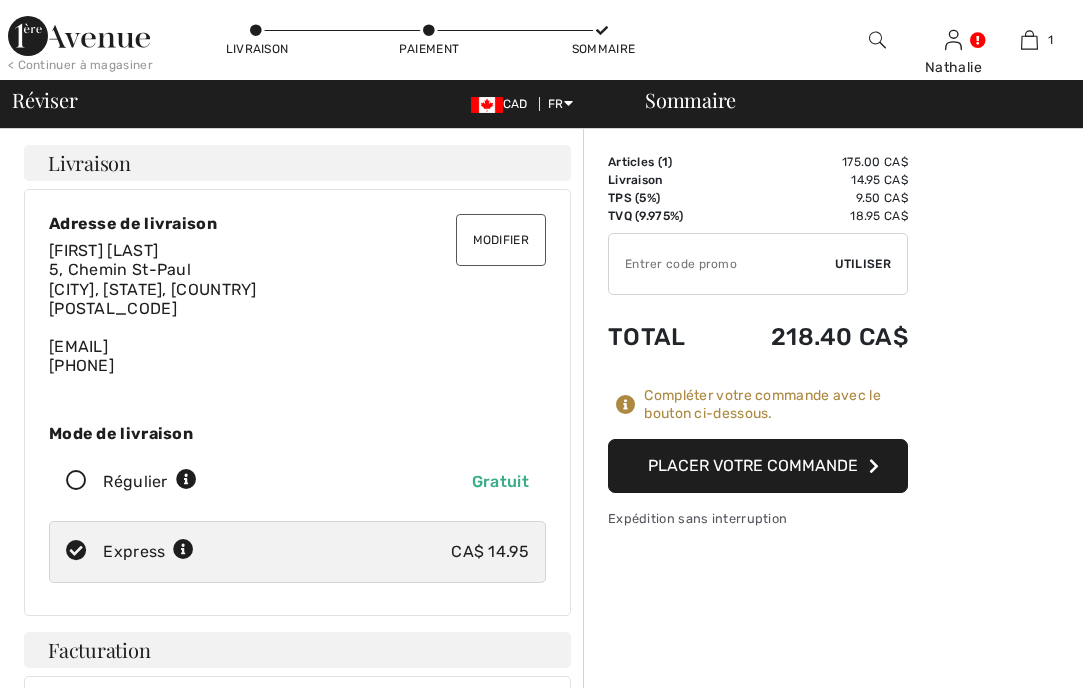 scroll, scrollTop: 0, scrollLeft: 0, axis: both 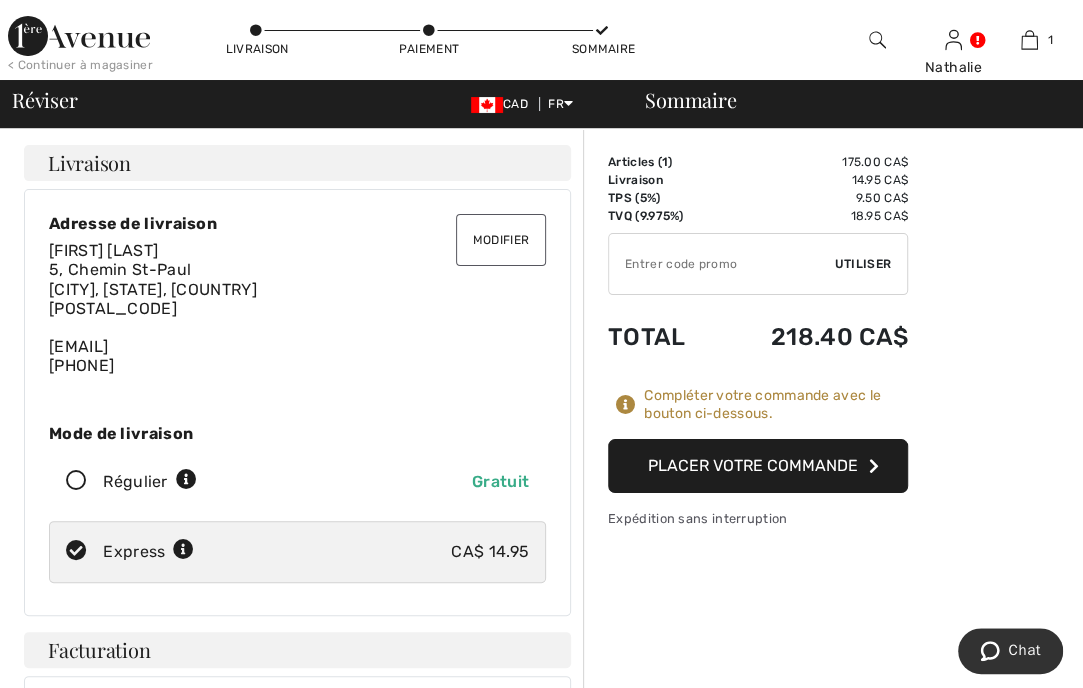click on "Sommaire			 Description
Articles ( 1 )
175.00 CA$
Code promo 0.00 CA$
Livraison
14.95 CA$
TPS (5%) 9.50 CA$
TVQ (9.975%) 18.95 CA$
Taxes & Droits de douane 0.00 CA$
✔
Utiliser
Enlever
Total
218.40 CA$
Compléter votre commande avec le bouton ci-dessous.
Placer votre commande
Expédition sans interruption" at bounding box center [833, 1152] 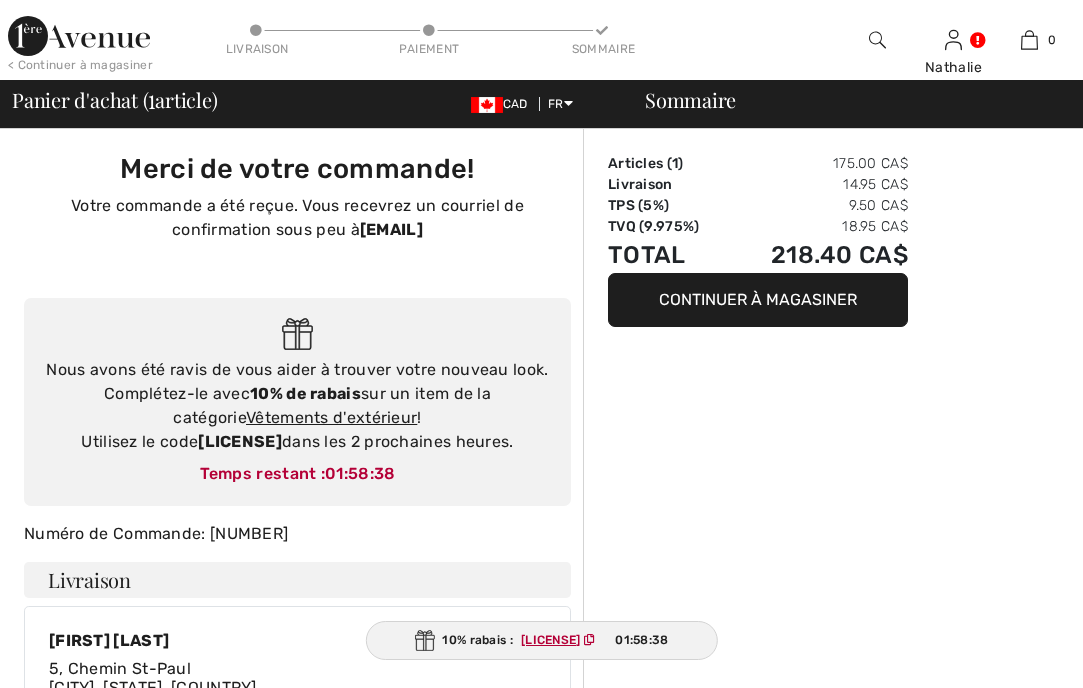 scroll, scrollTop: 0, scrollLeft: 0, axis: both 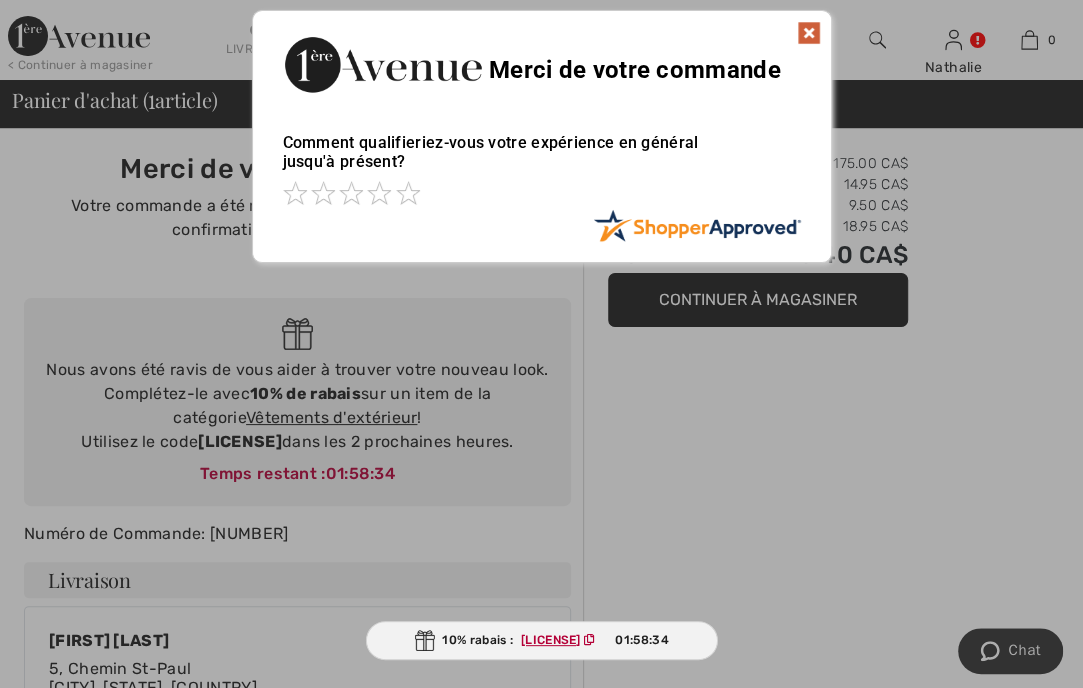 click at bounding box center [809, 33] 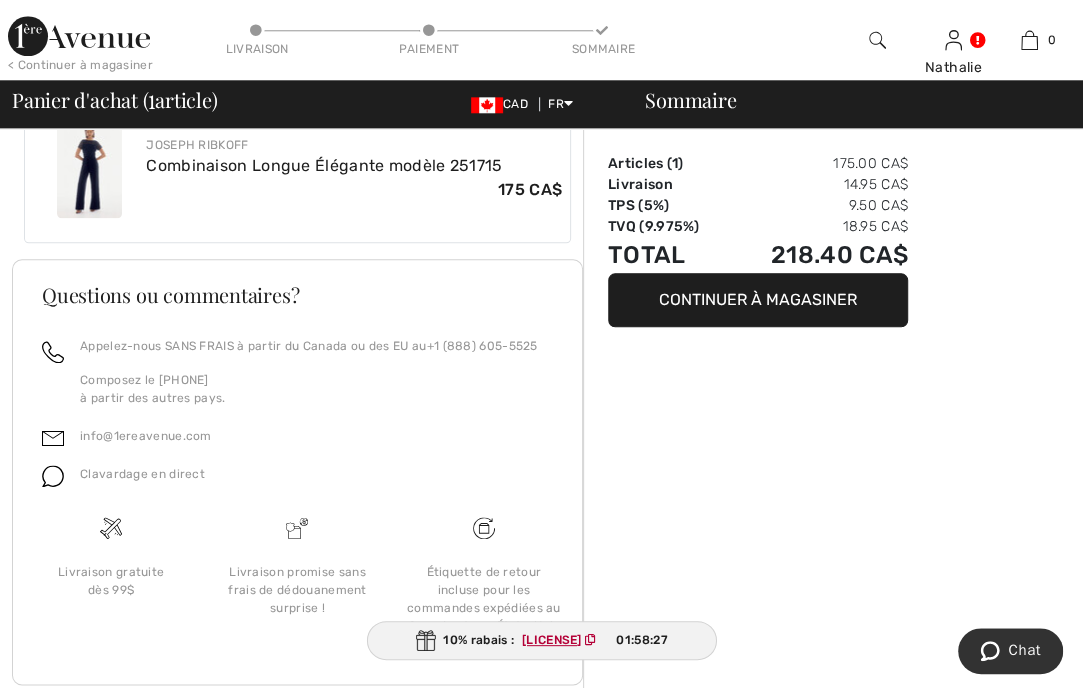 scroll, scrollTop: 1150, scrollLeft: 0, axis: vertical 